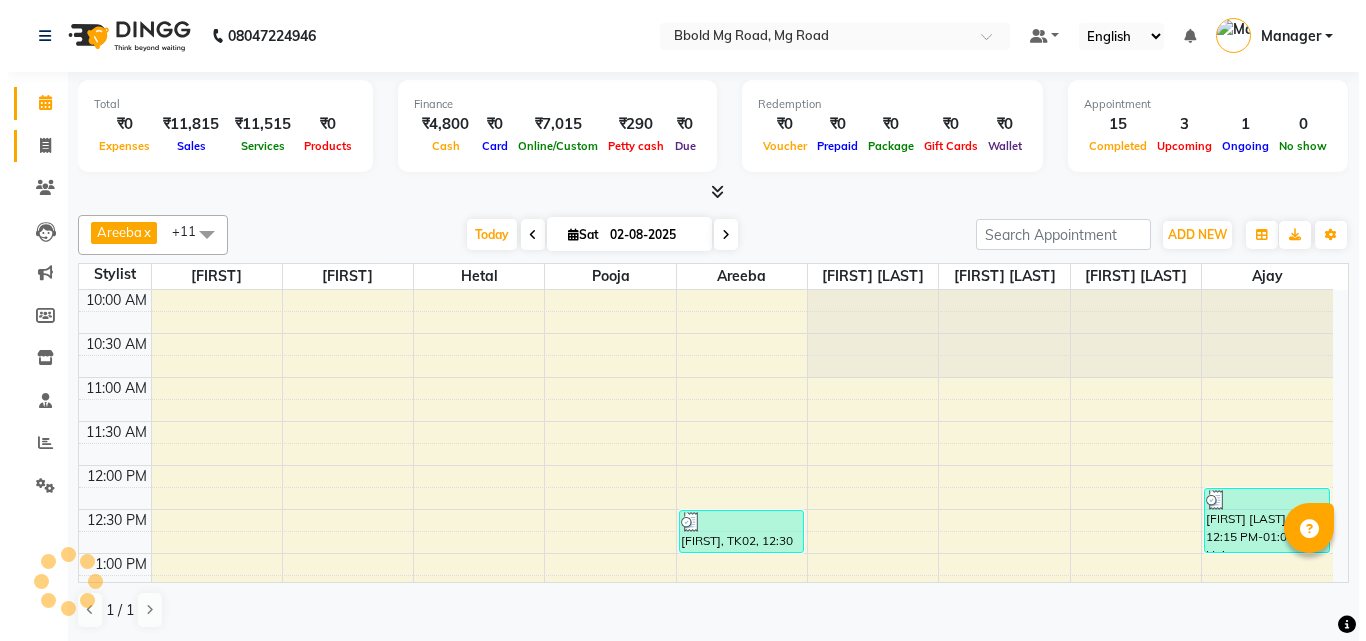 scroll, scrollTop: 0, scrollLeft: 0, axis: both 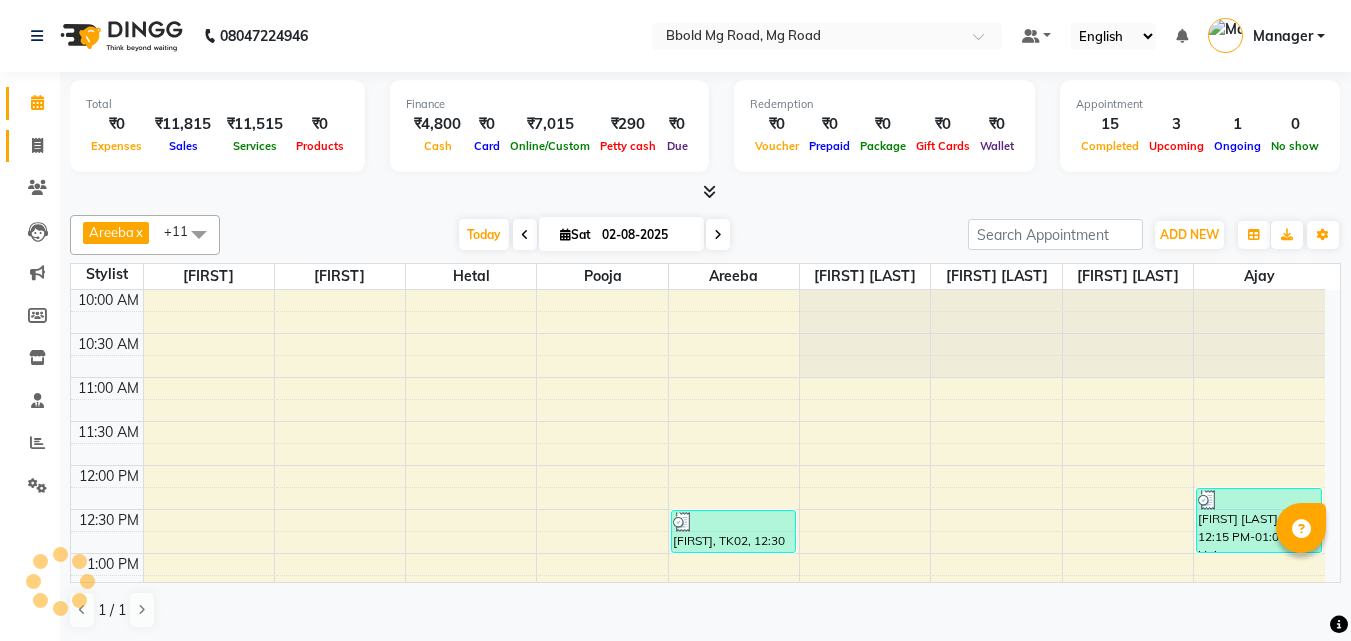click 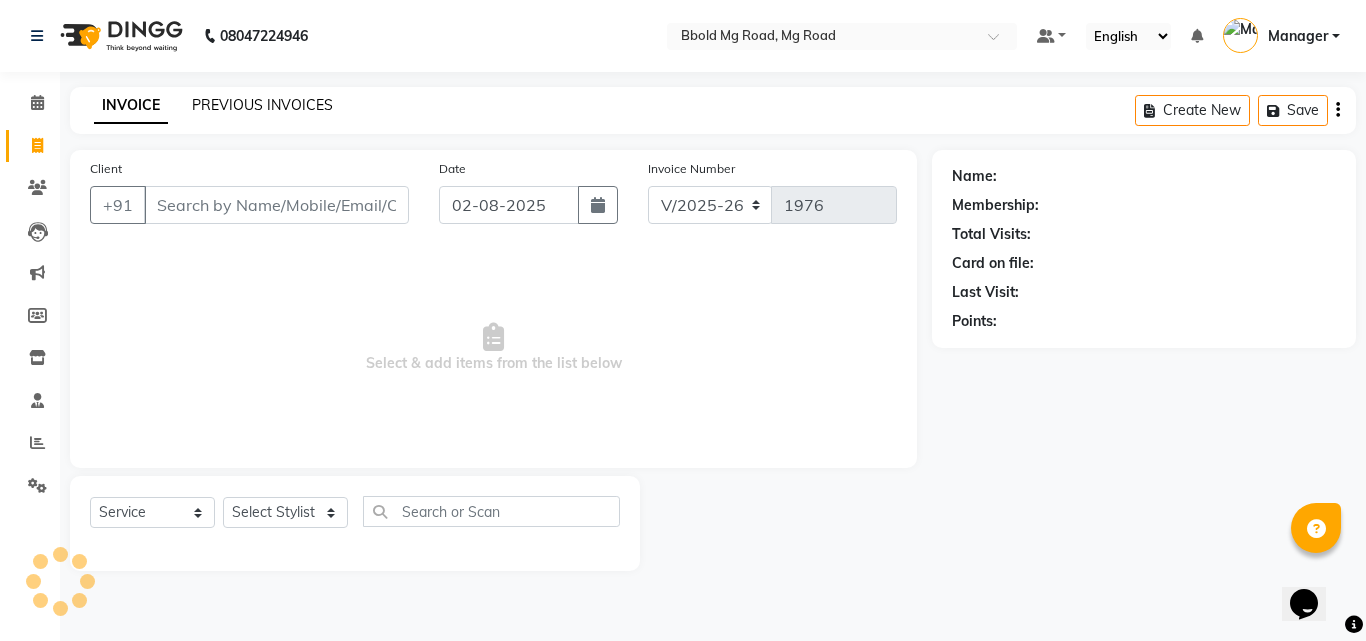 click on "PREVIOUS INVOICES" 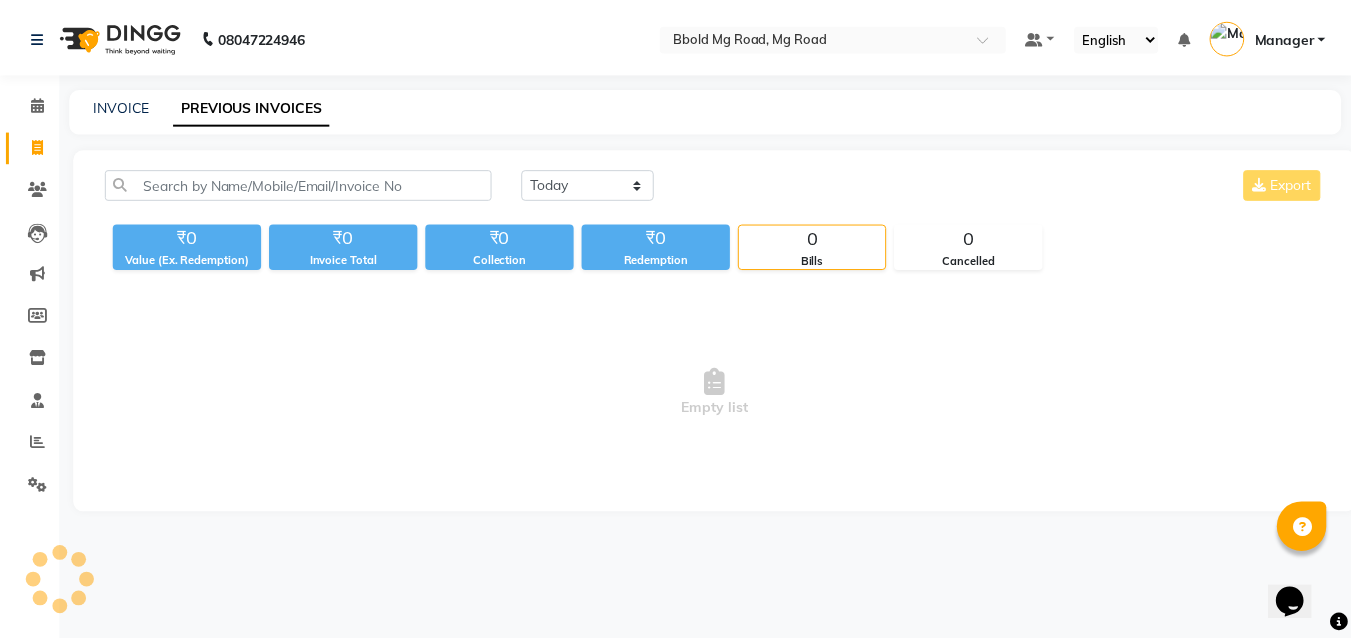 scroll, scrollTop: 0, scrollLeft: 0, axis: both 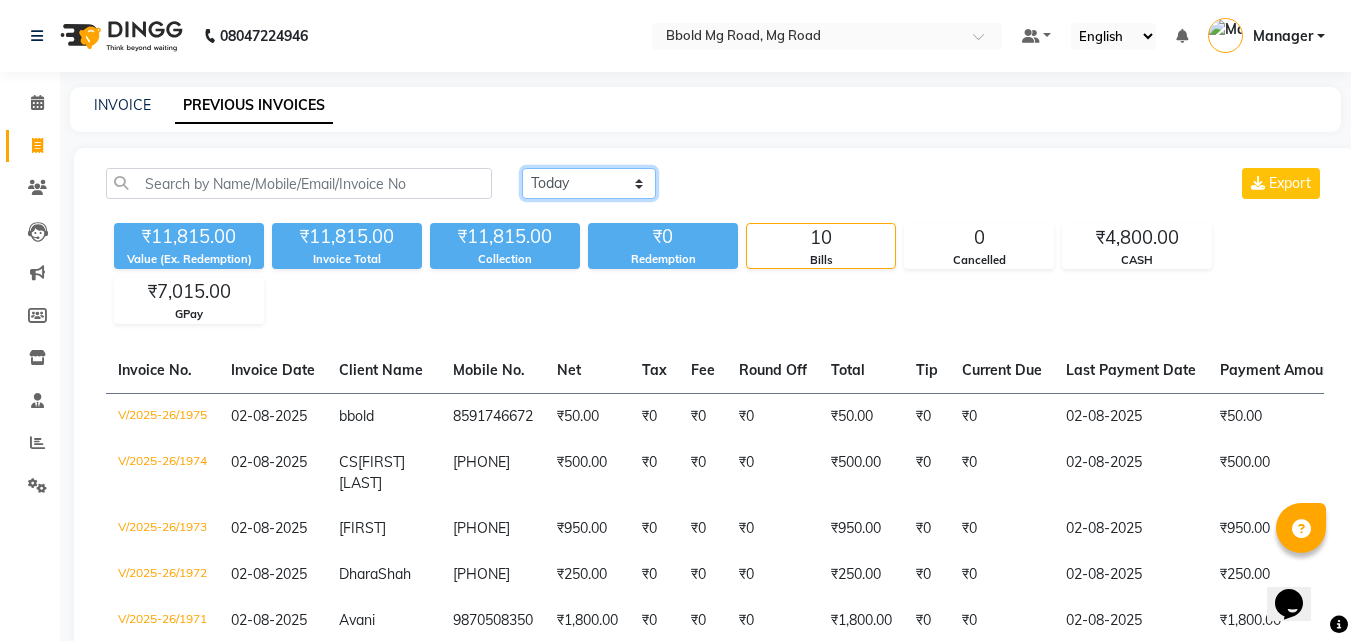 click on "Today Yesterday Custom Range" 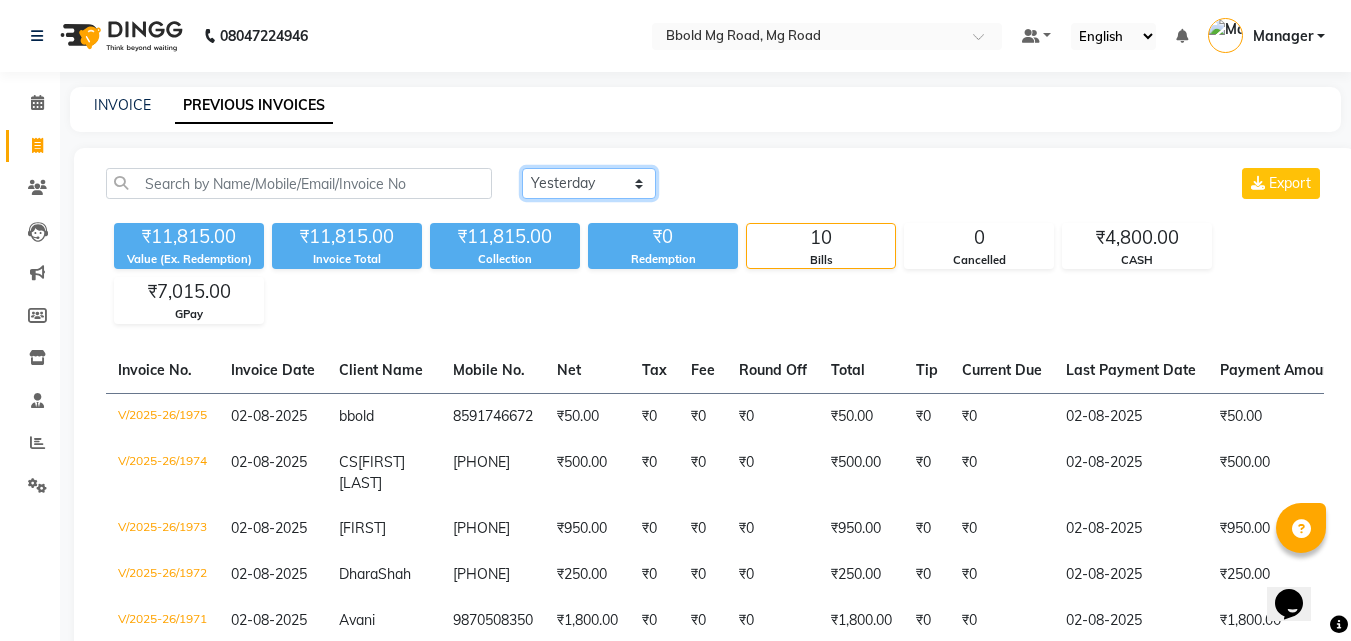 click on "Today Yesterday Custom Range" 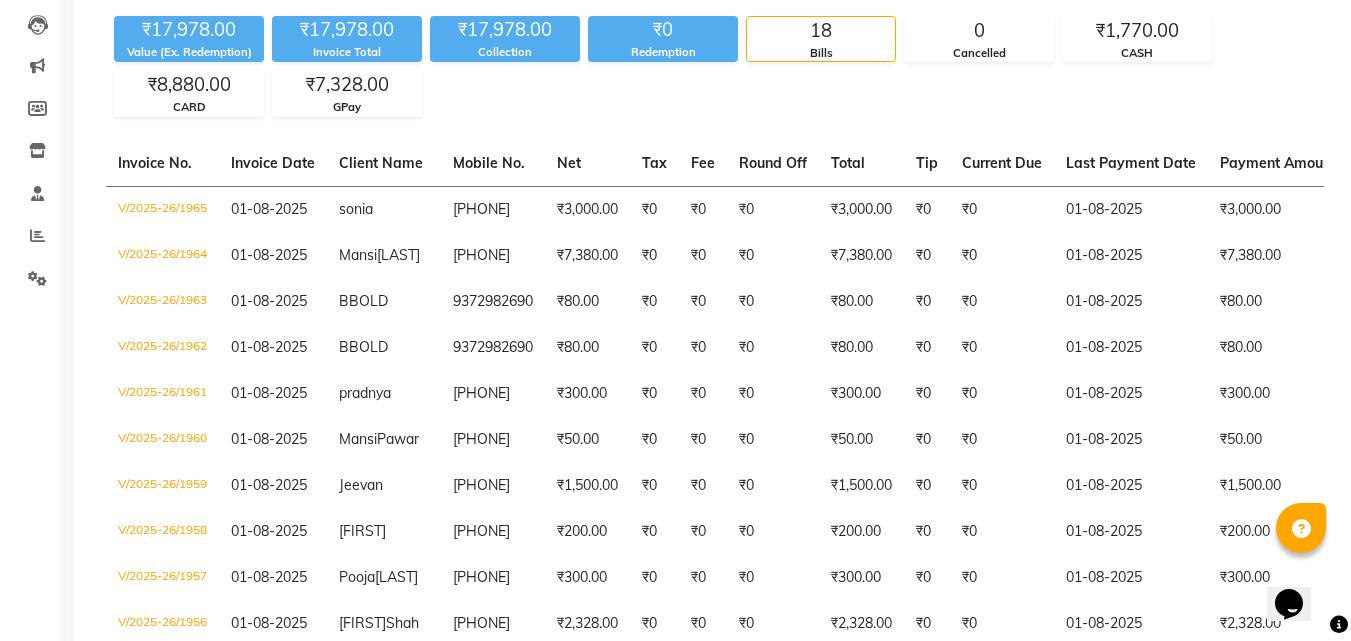 scroll, scrollTop: 206, scrollLeft: 0, axis: vertical 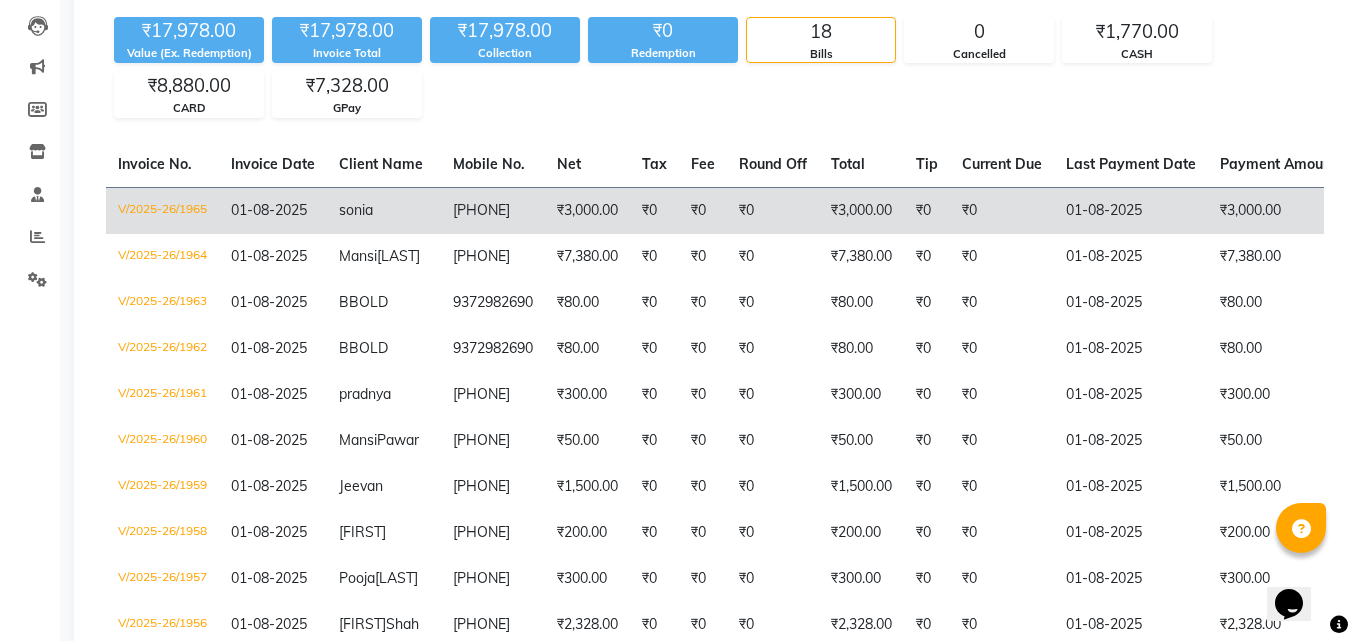 click on "₹0" 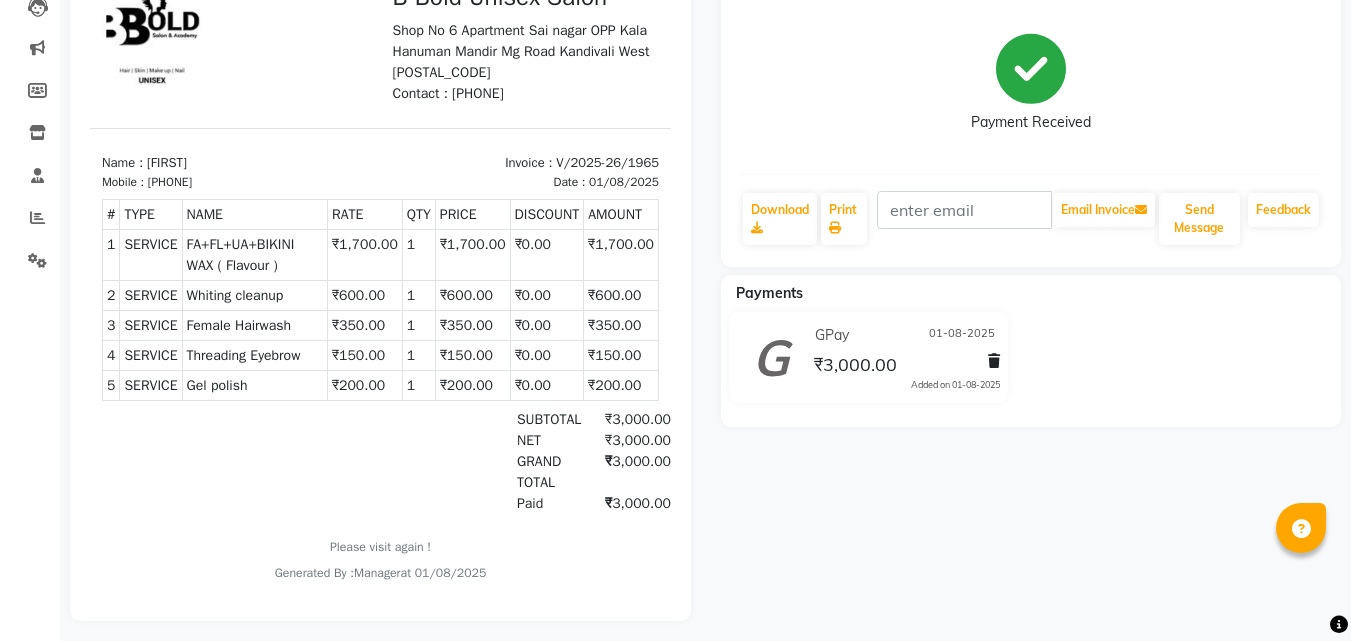scroll, scrollTop: 0, scrollLeft: 0, axis: both 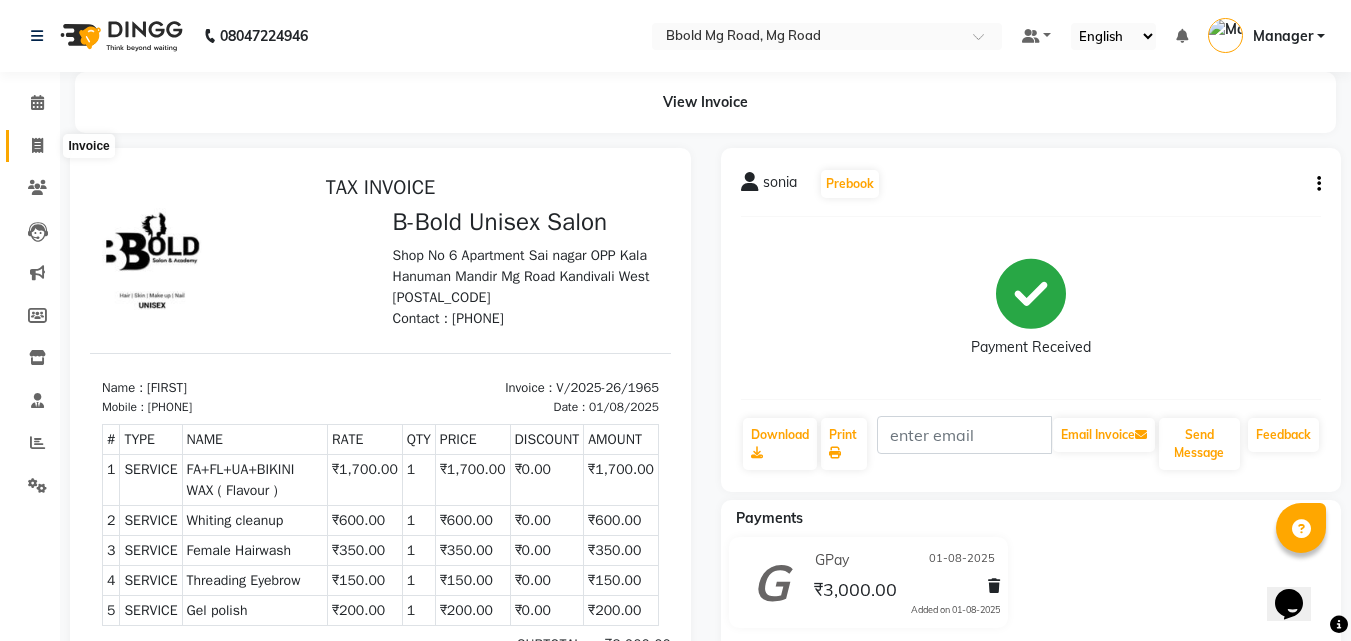 click 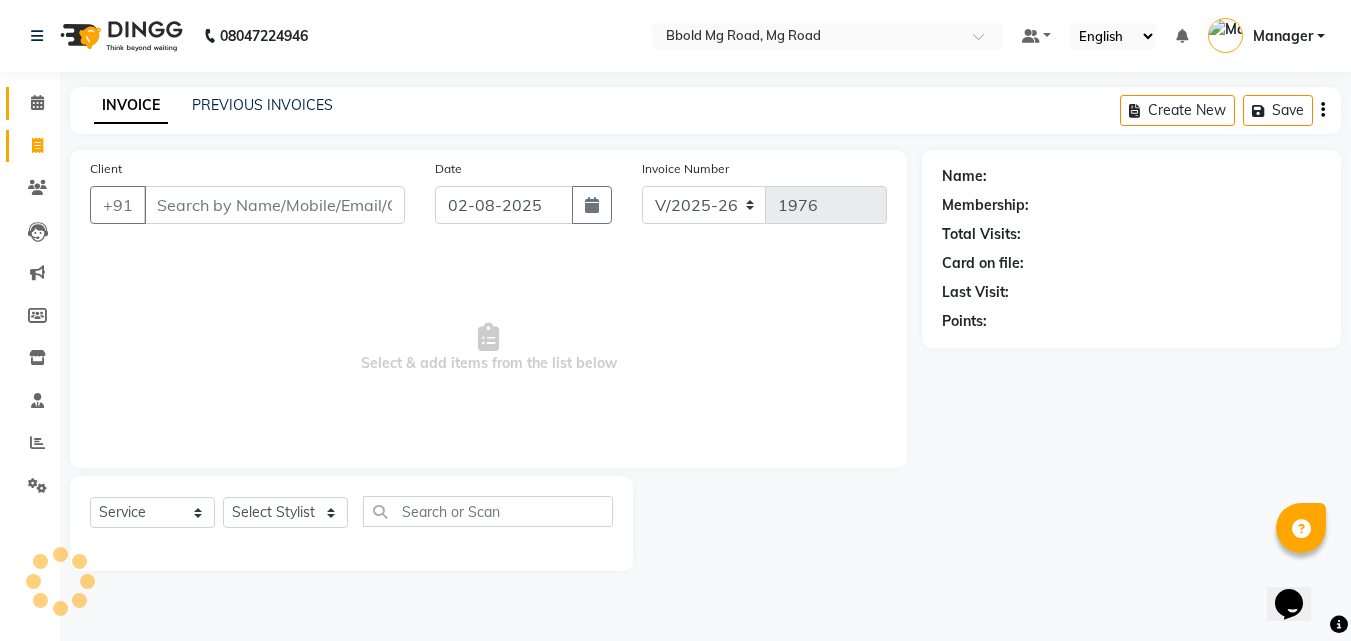 click 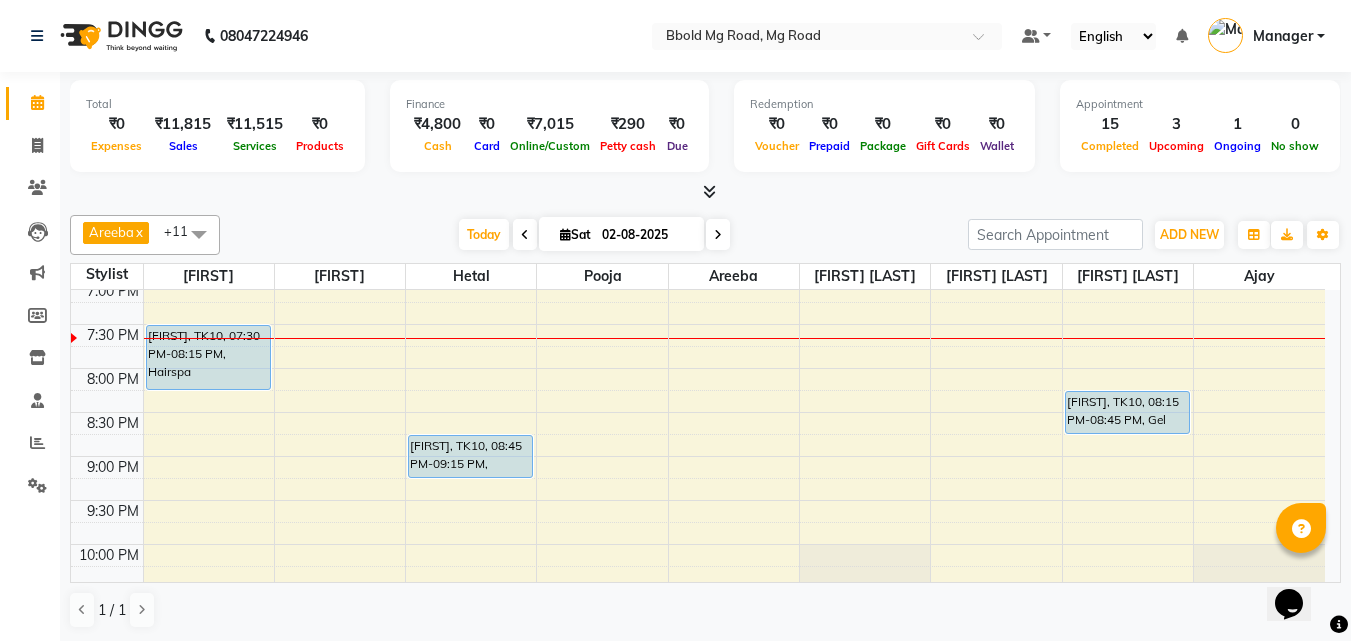 scroll, scrollTop: 791, scrollLeft: 0, axis: vertical 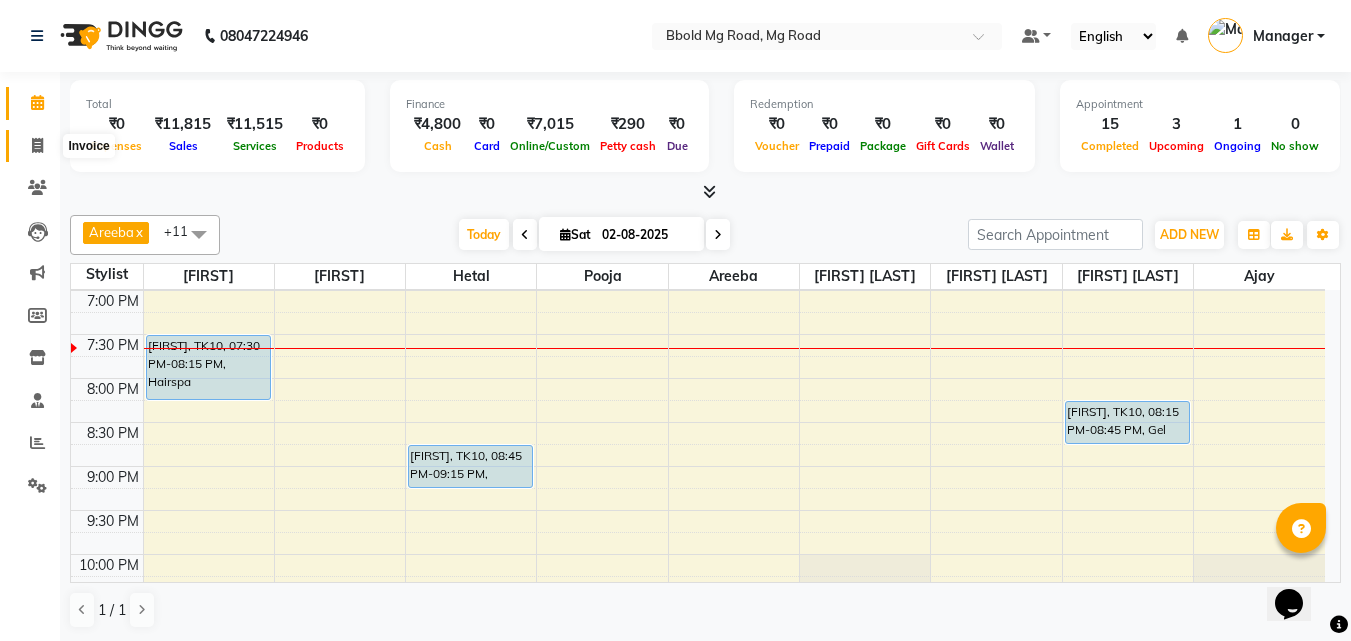 click 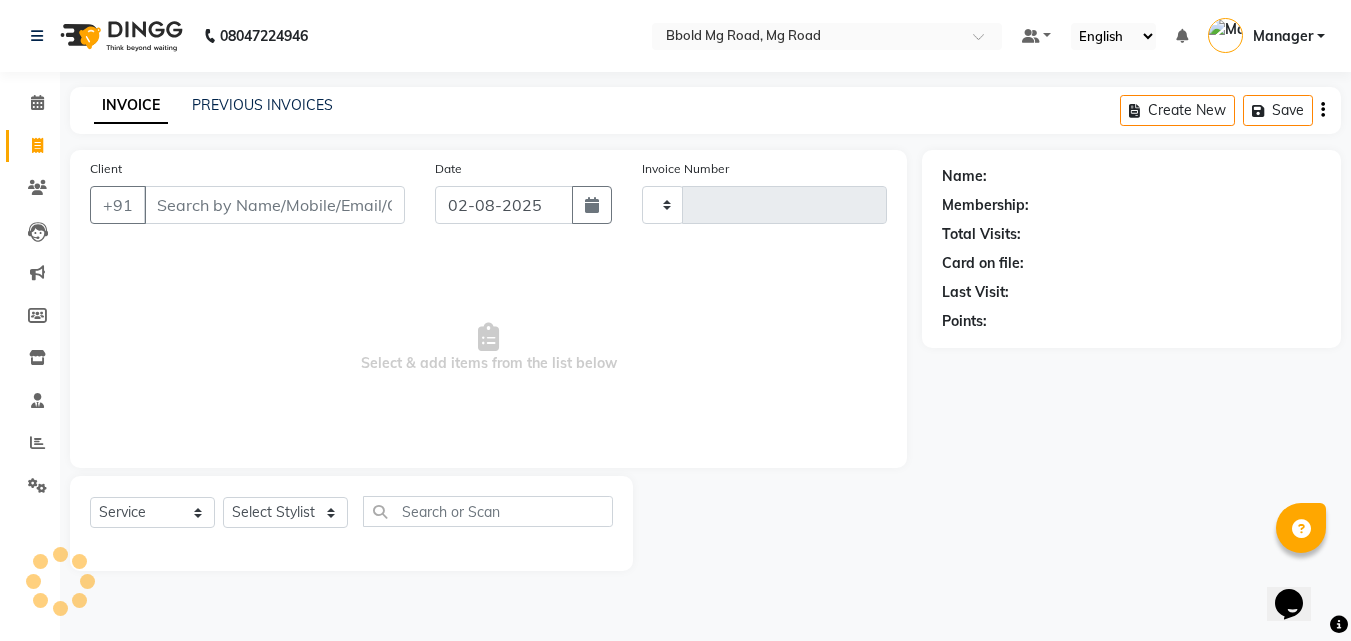 type on "1976" 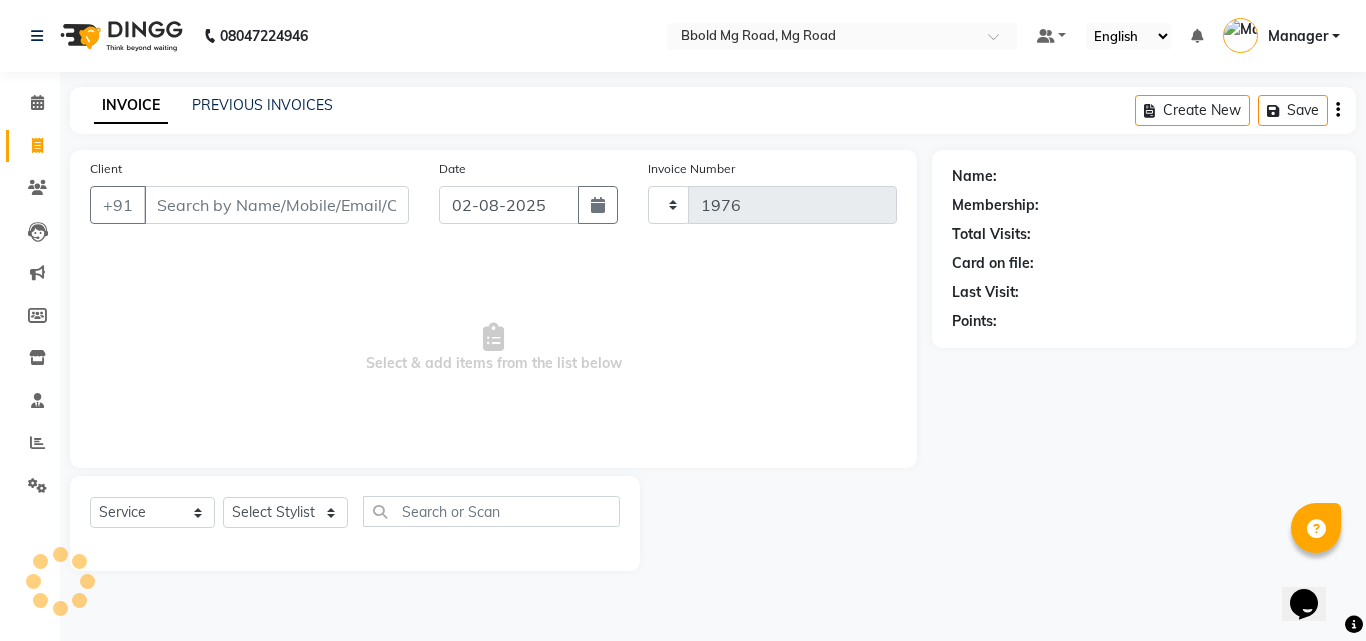 select on "7353" 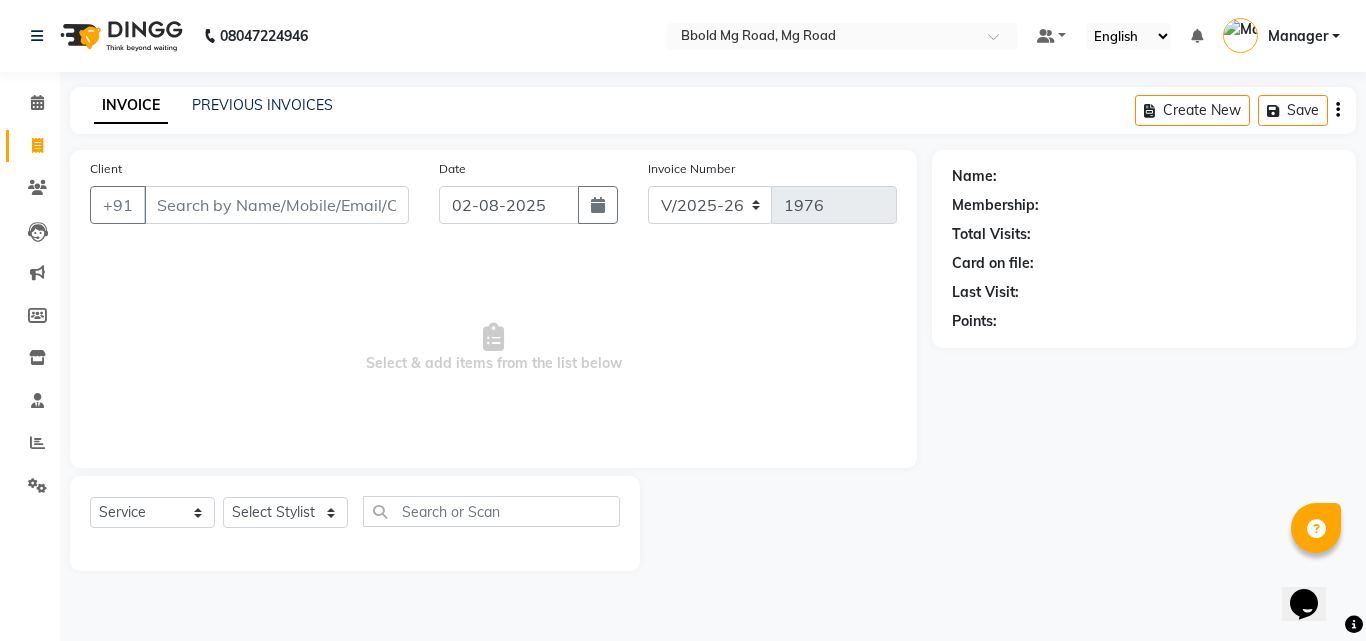 click on "Client" at bounding box center (276, 205) 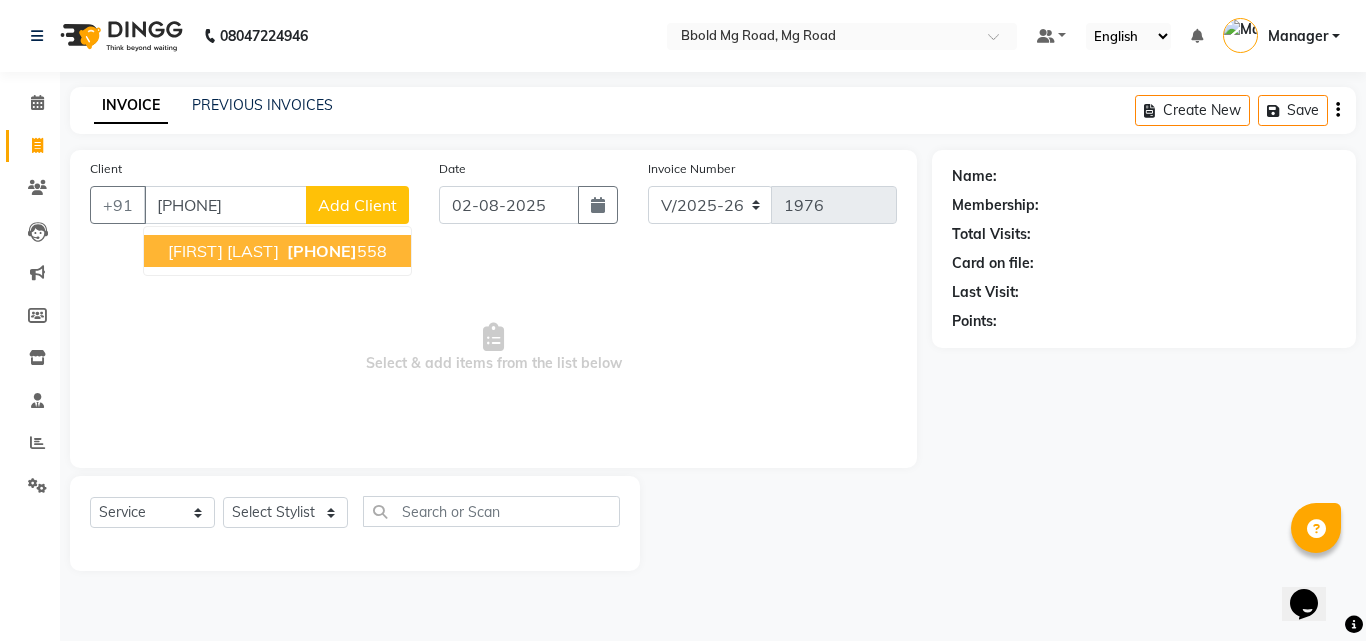 click on "[FIRST] [LAST]" at bounding box center [223, 251] 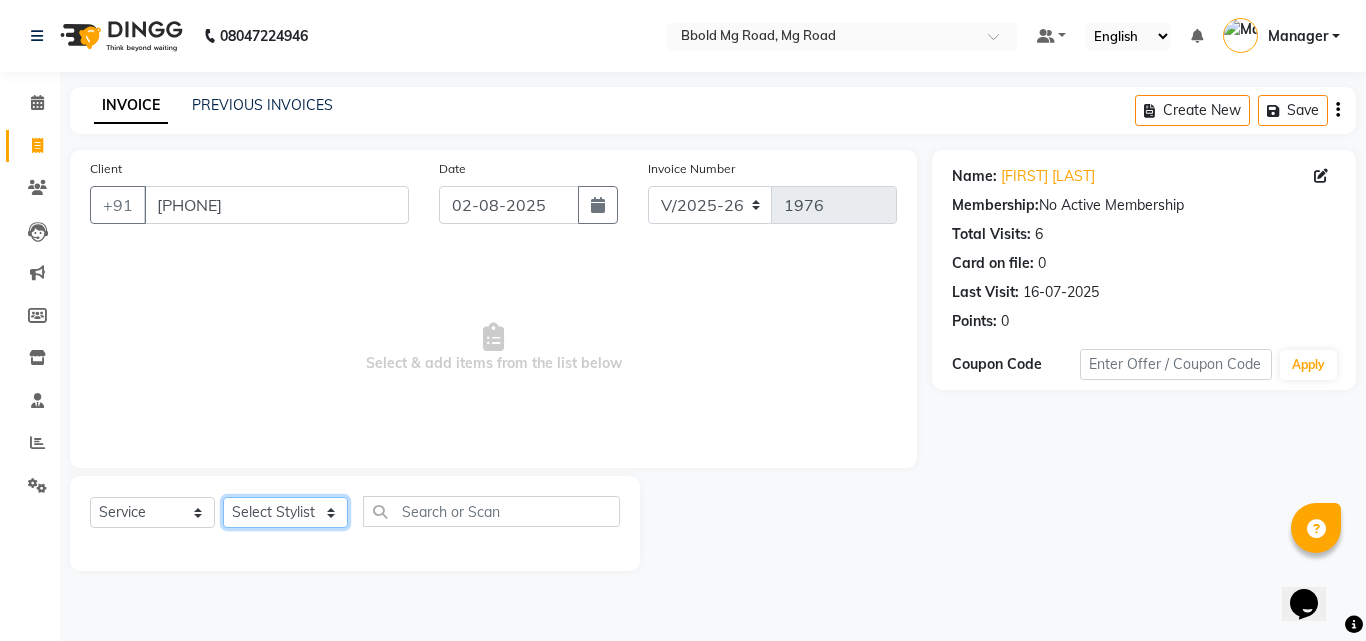 click on "Select Stylist [FIRST] [LAST] [FIRST] [FIRST] [FIRST] [FIRST] [FIRST] Manager [FIRST]  [FIRST]  [FIRST] [FIRST] [FIRST] [FIRST]" 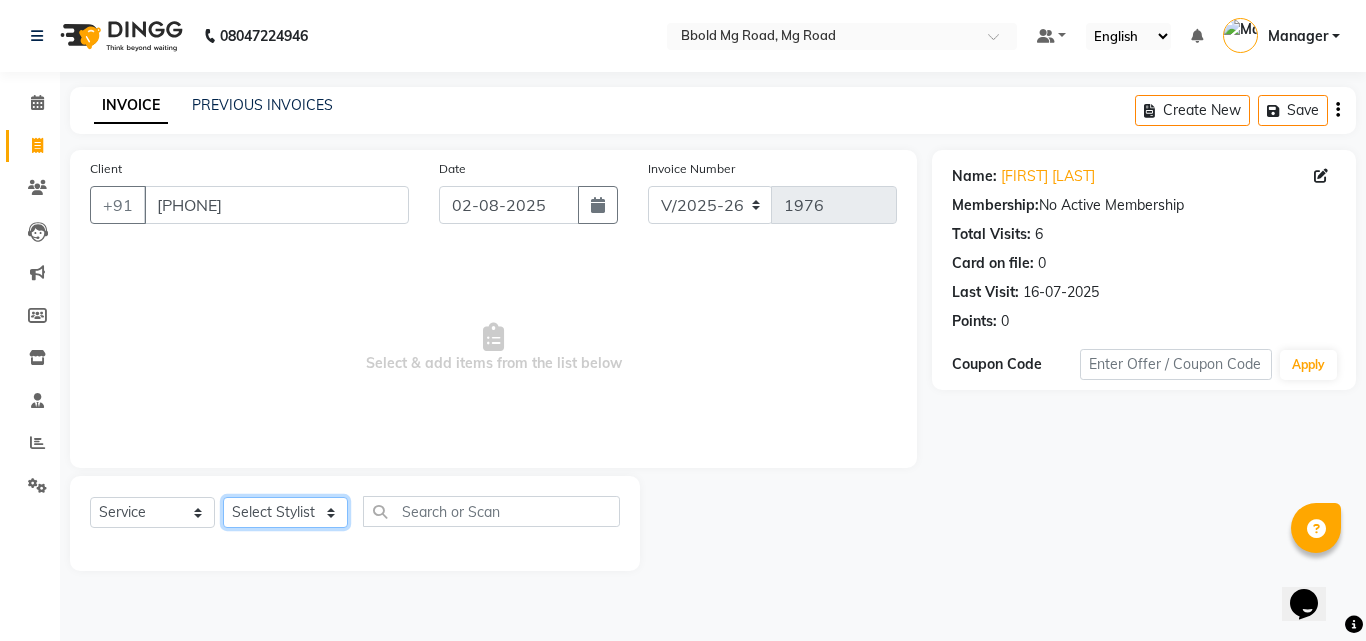select on "78143" 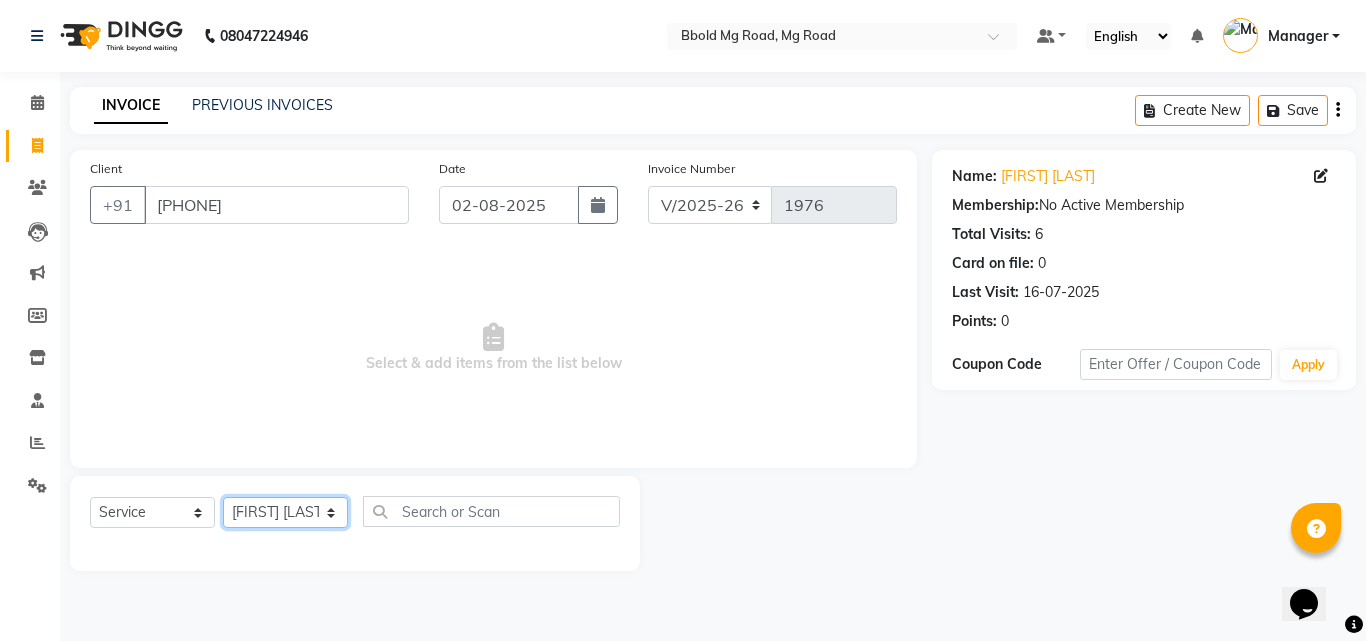 click on "Select Stylist [FIRST] [LAST] [FIRST] [FIRST] [FIRST] [FIRST] [FIRST] Manager [FIRST]  [FIRST]  [FIRST] [FIRST] [FIRST] [FIRST]" 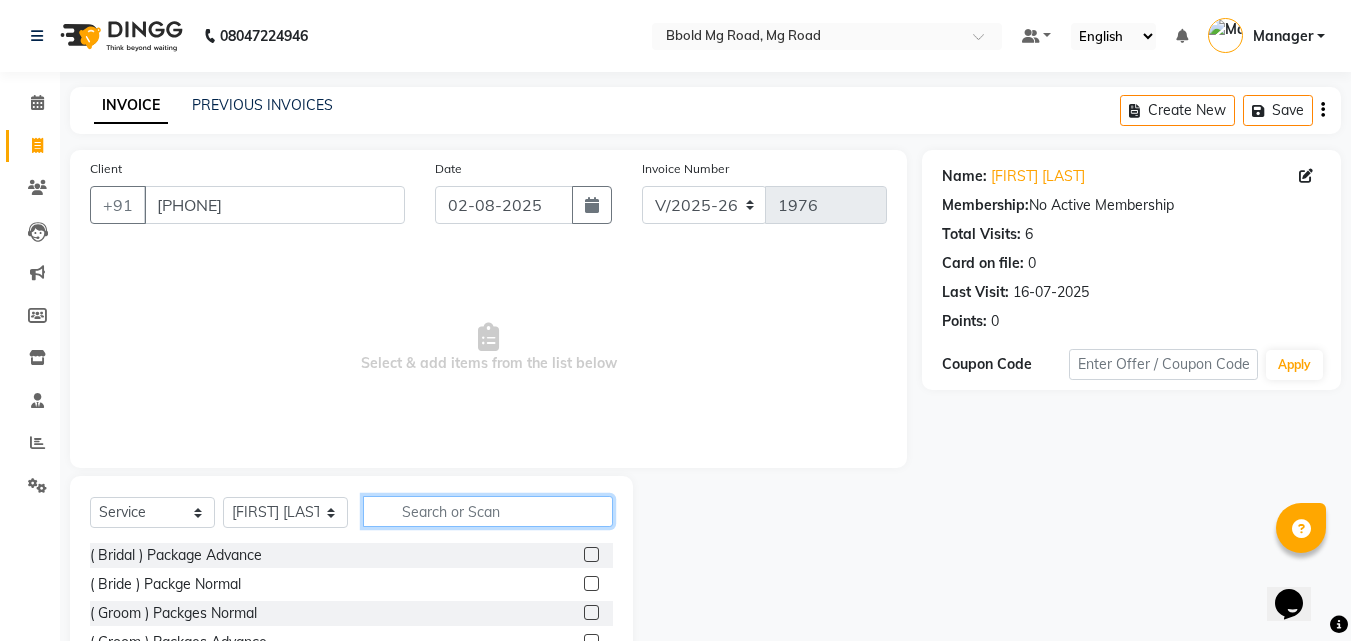click 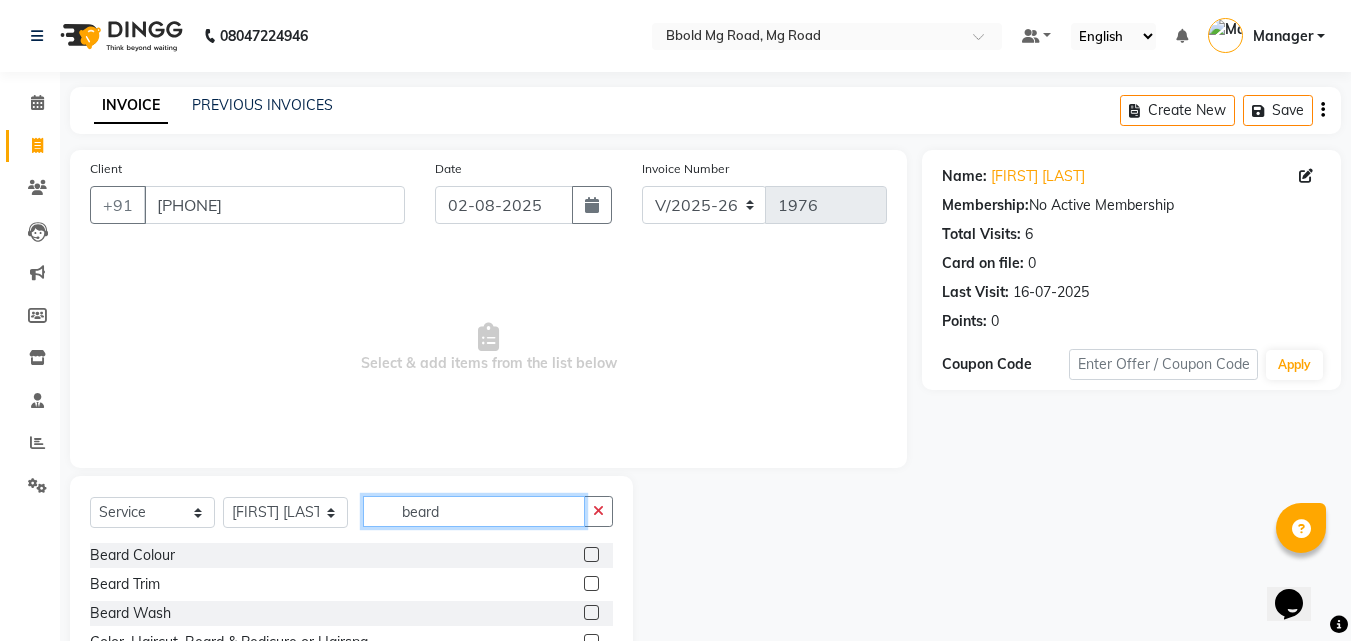 type on "beard" 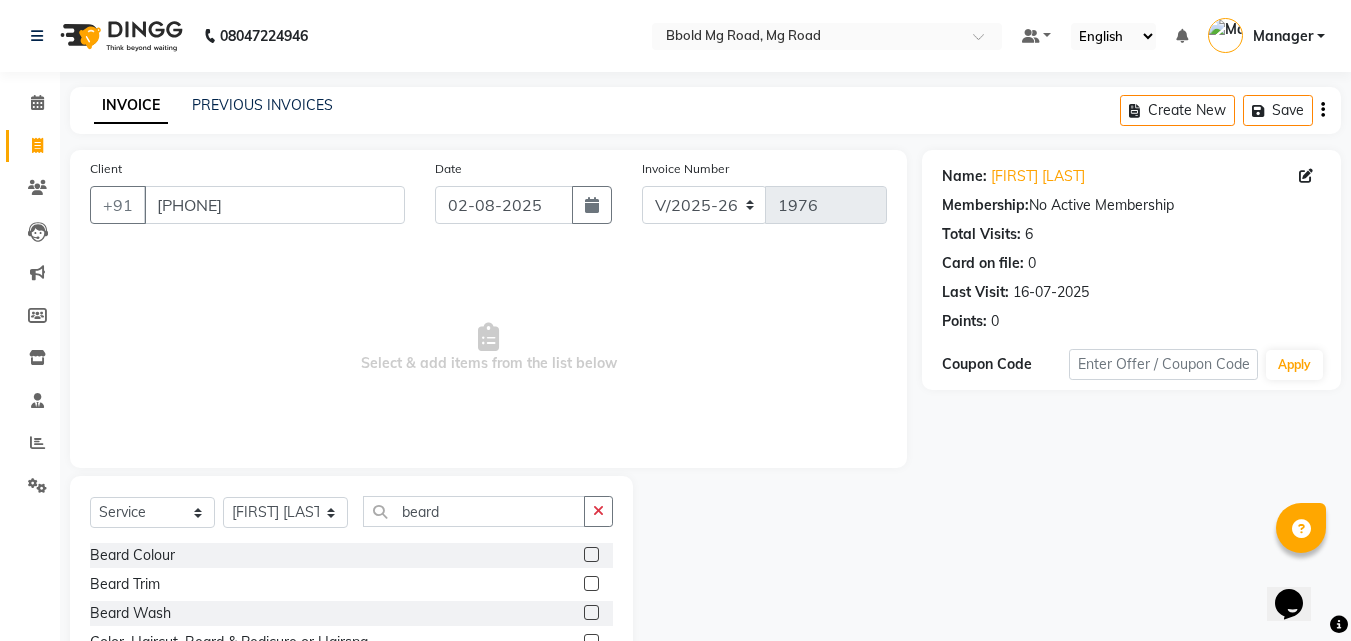 click 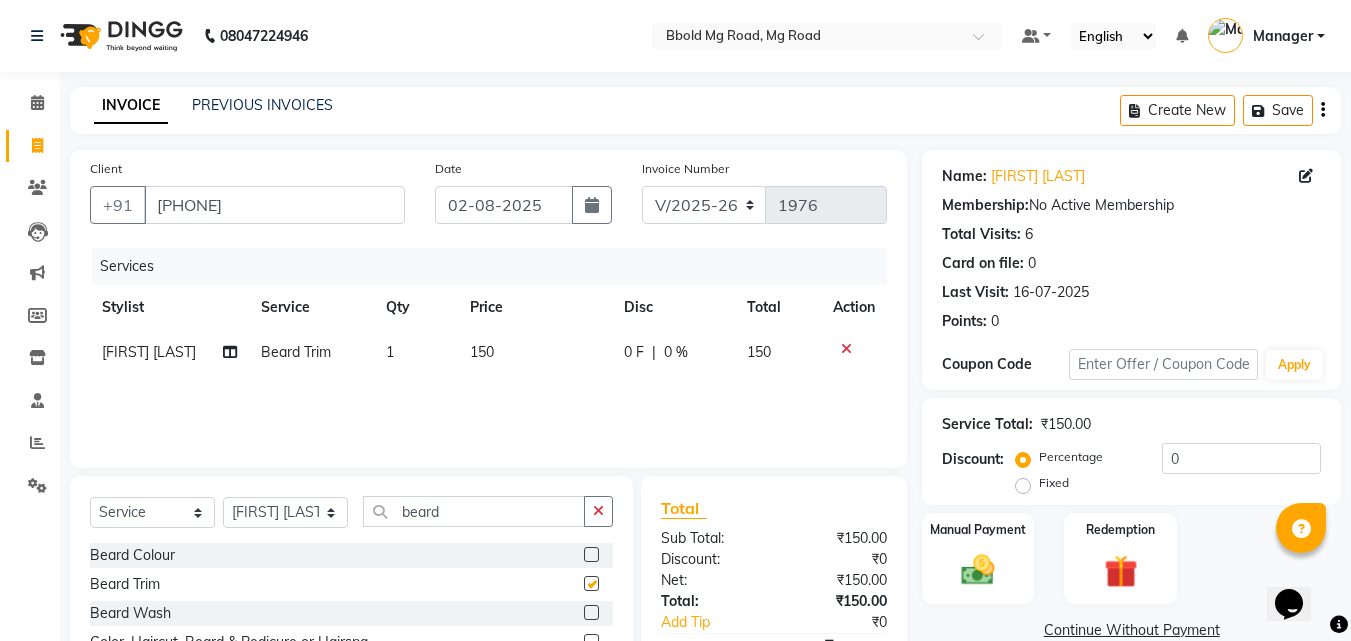 checkbox on "false" 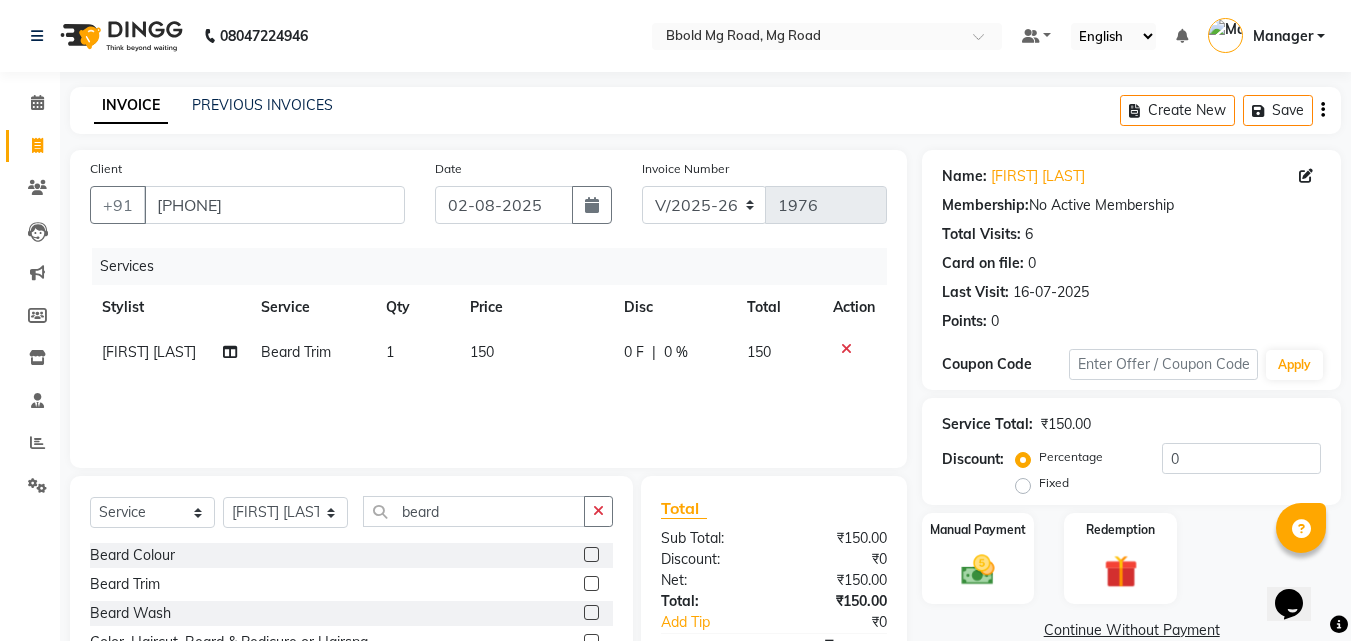 click on "150" 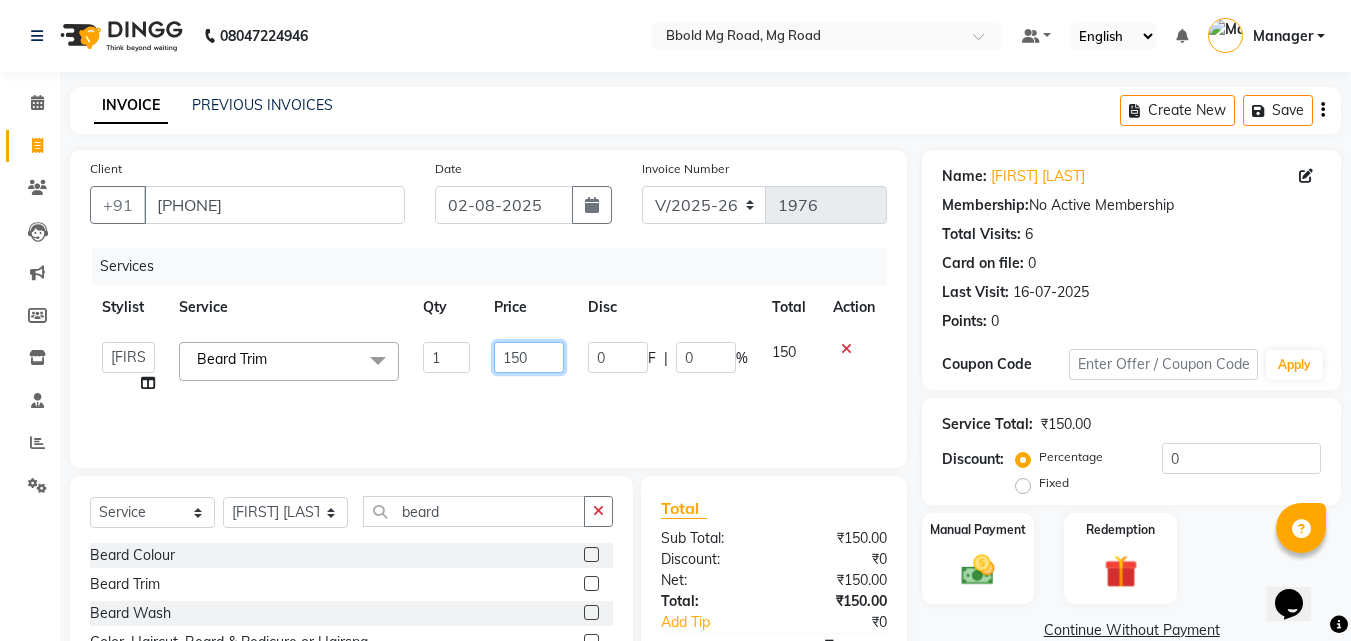 click on "150" 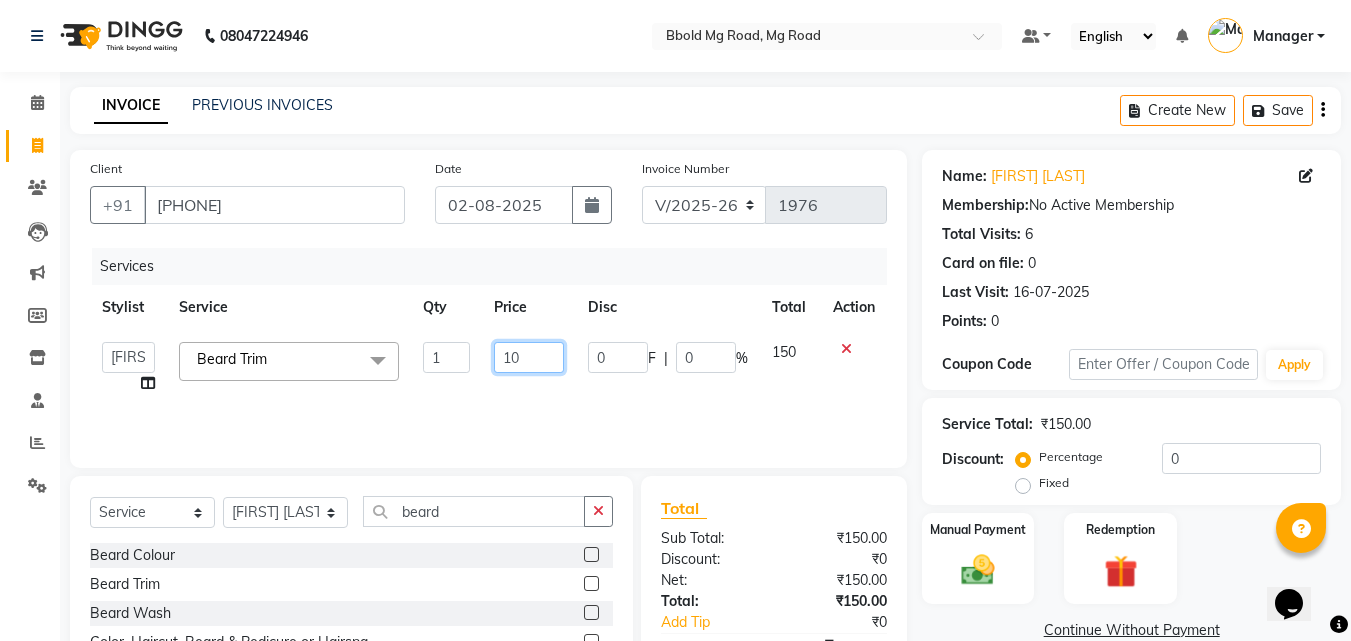 type on "100" 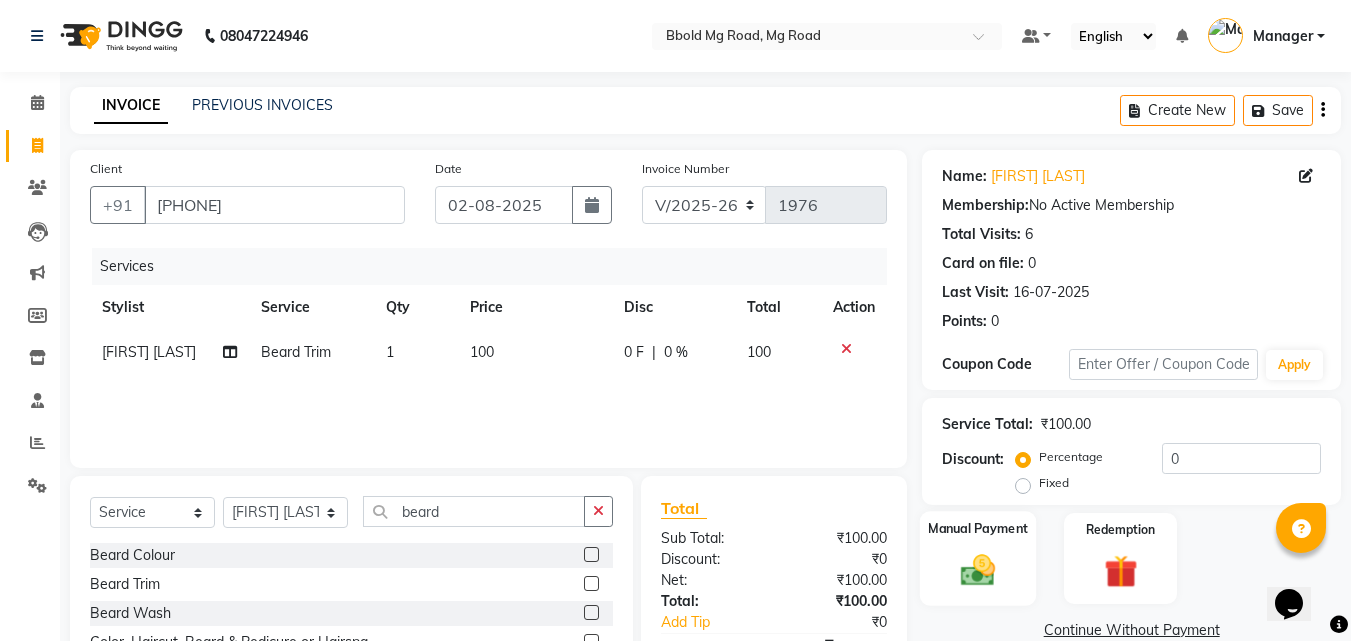 click 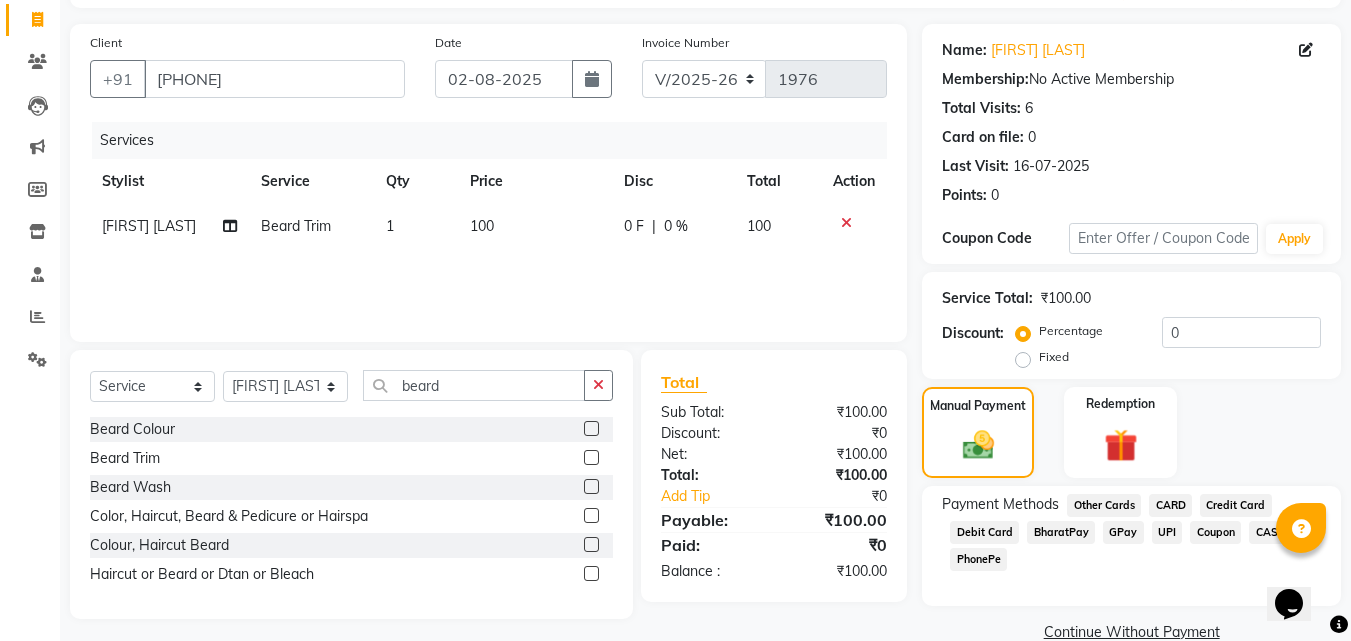scroll, scrollTop: 122, scrollLeft: 0, axis: vertical 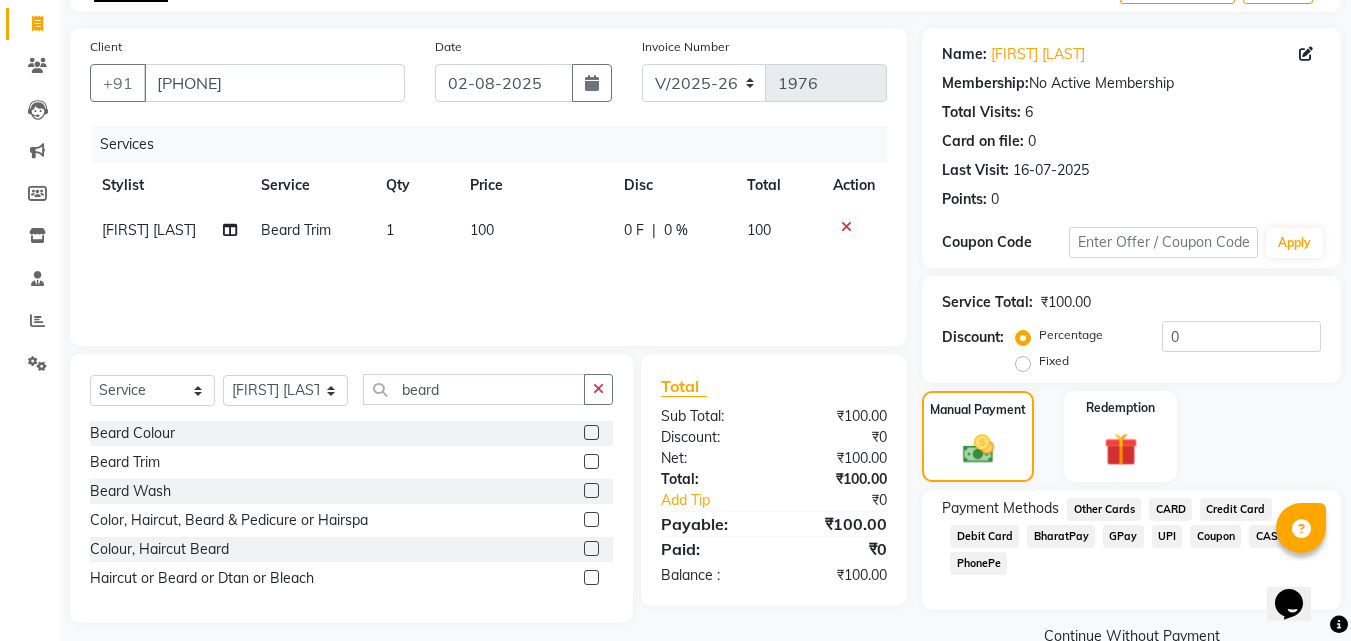 click on "GPay" 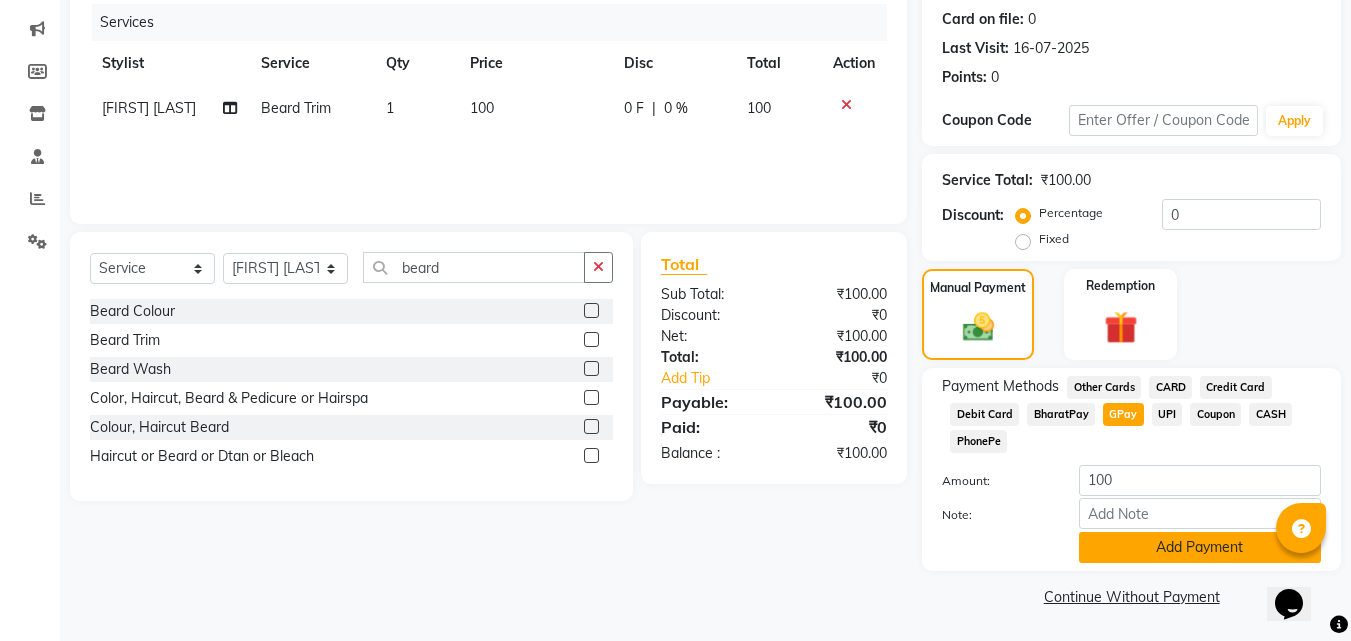 scroll, scrollTop: 245, scrollLeft: 0, axis: vertical 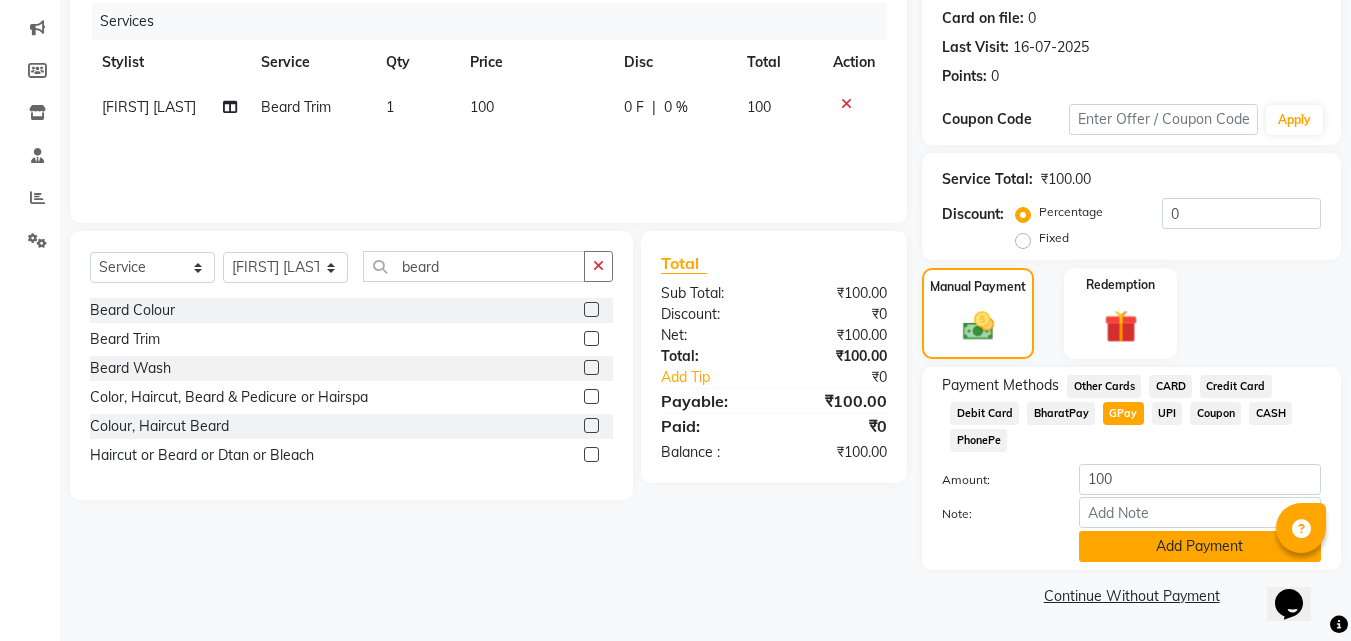 click on "Add Payment" 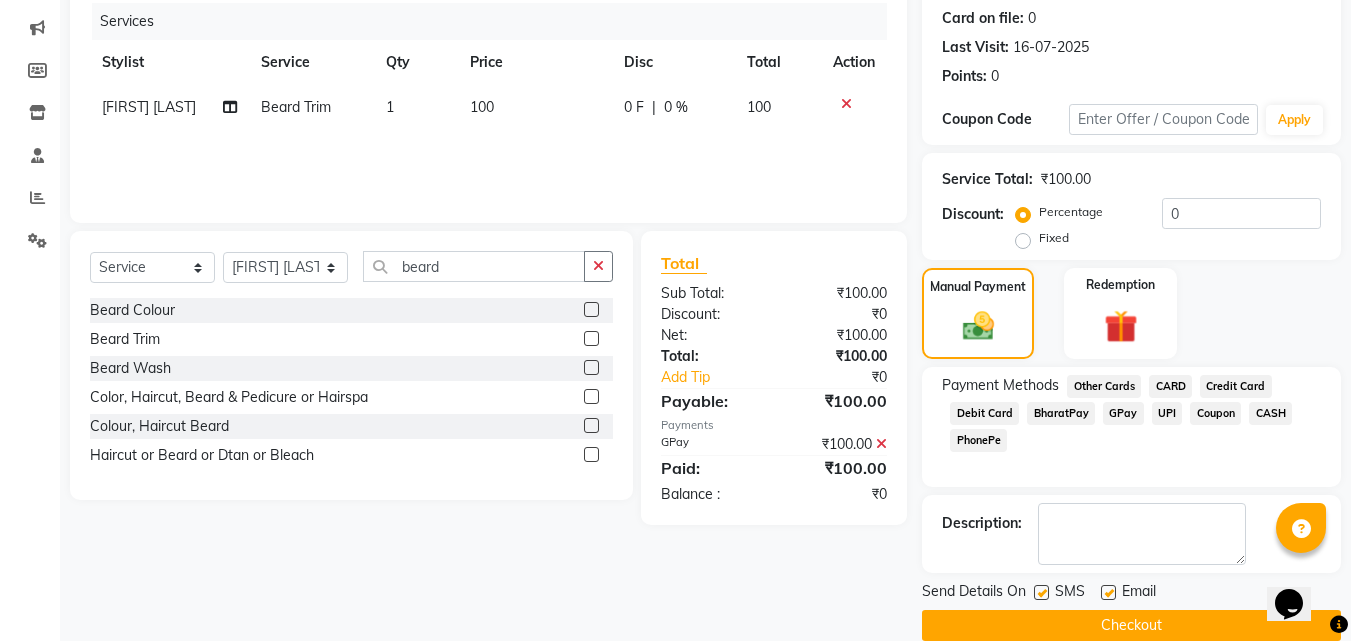 scroll, scrollTop: 275, scrollLeft: 0, axis: vertical 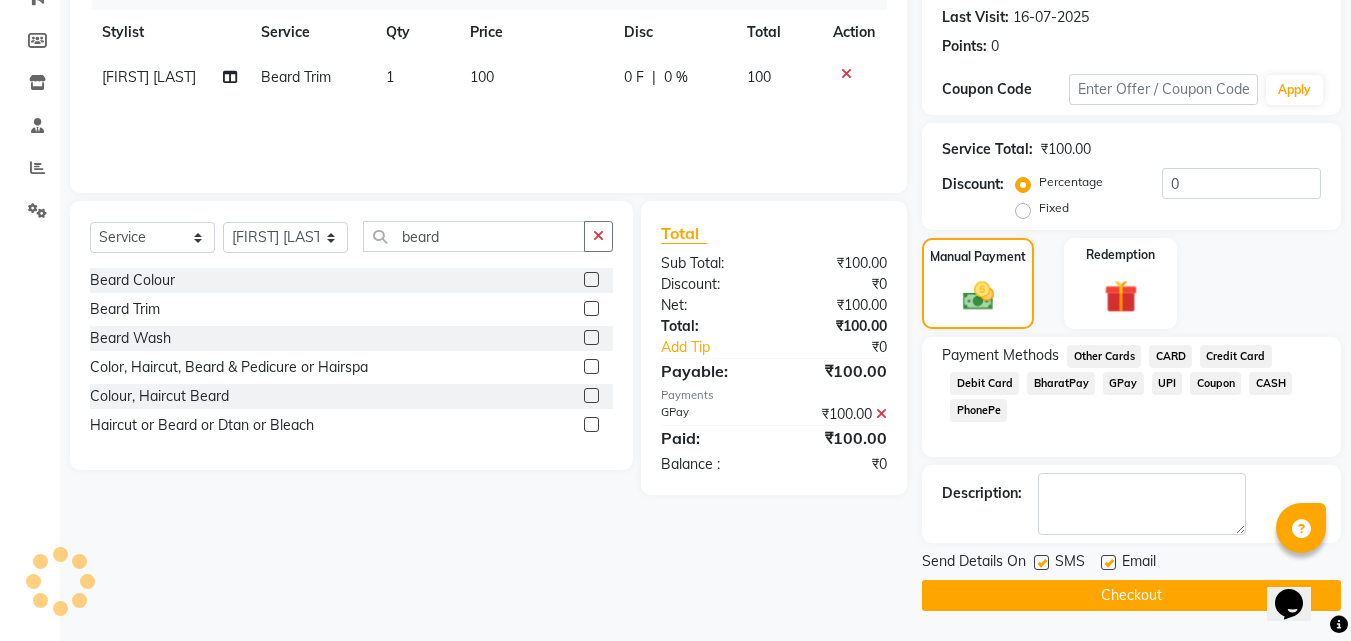 click on "Checkout" 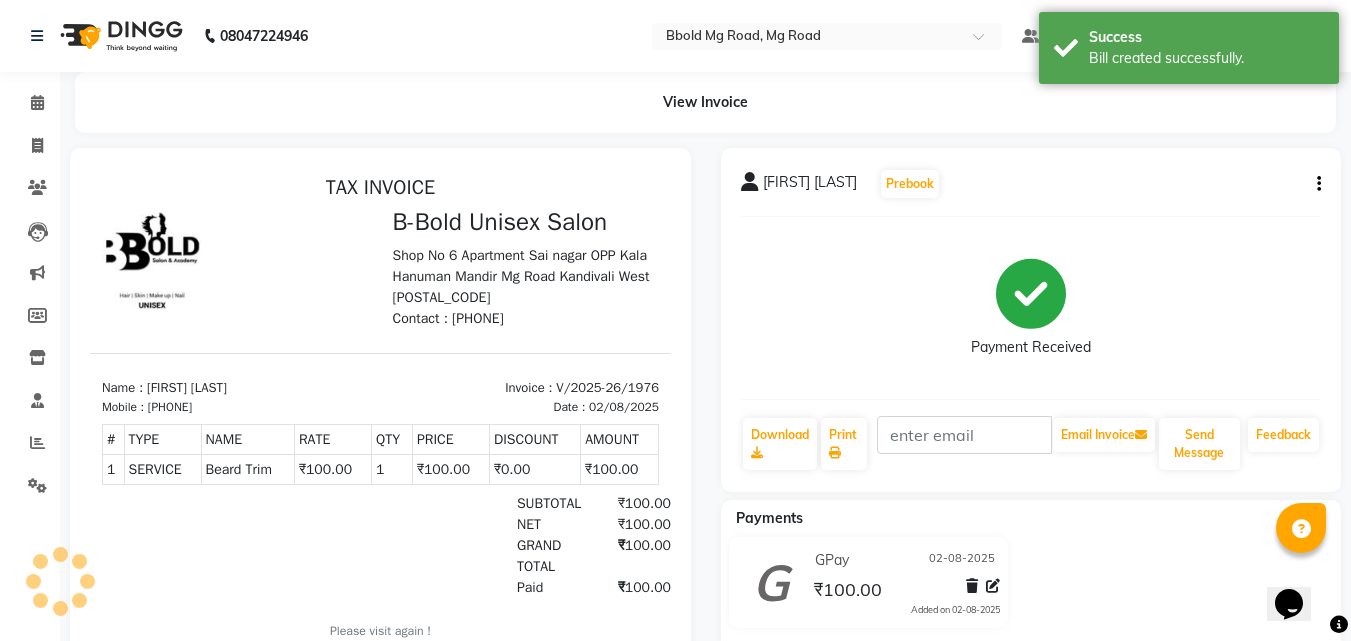 scroll, scrollTop: 0, scrollLeft: 0, axis: both 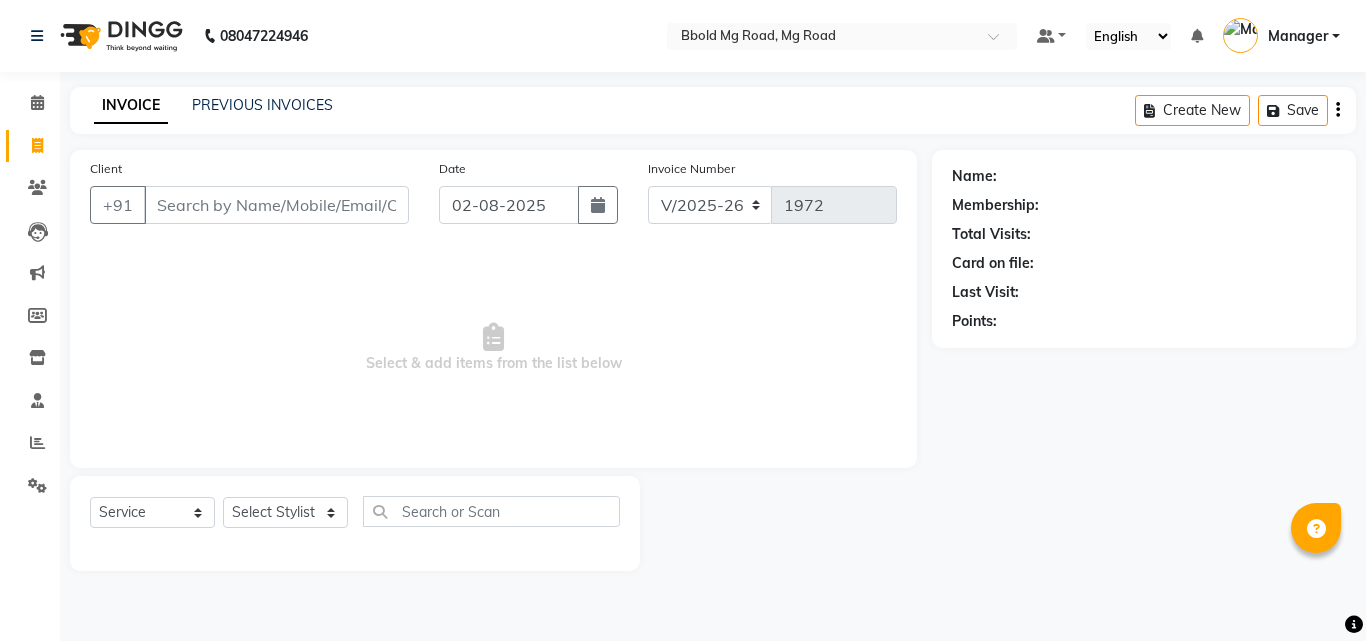 select on "7353" 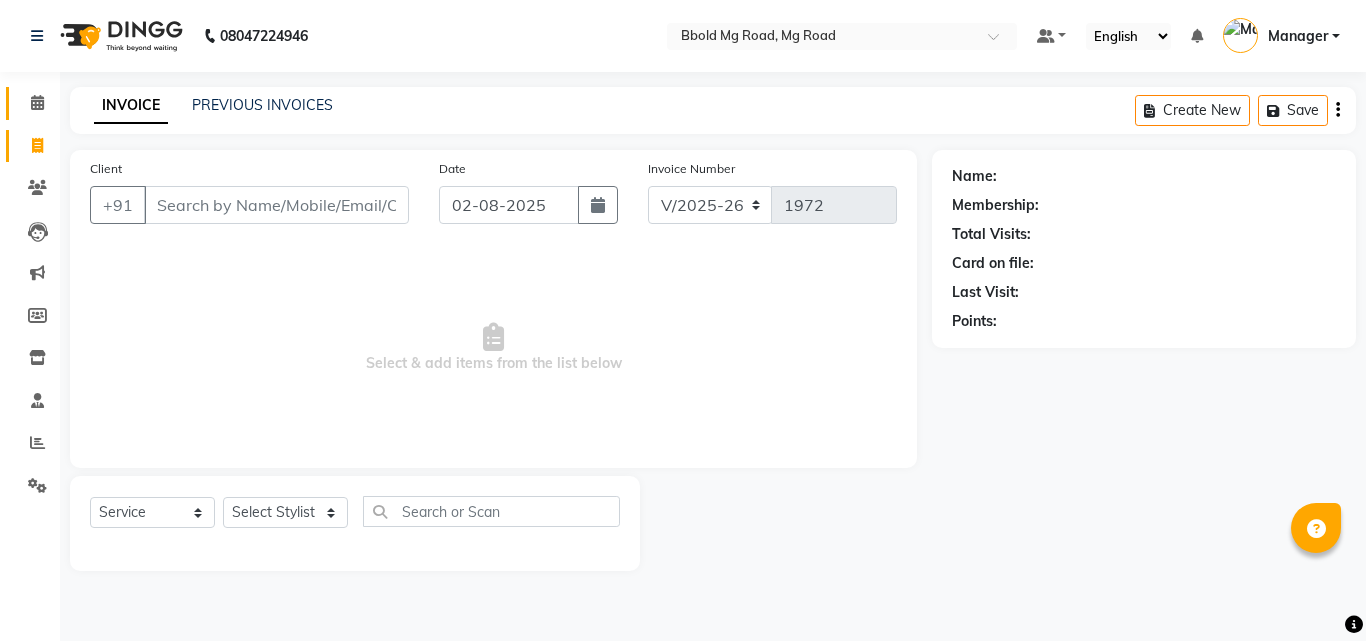 scroll, scrollTop: 0, scrollLeft: 0, axis: both 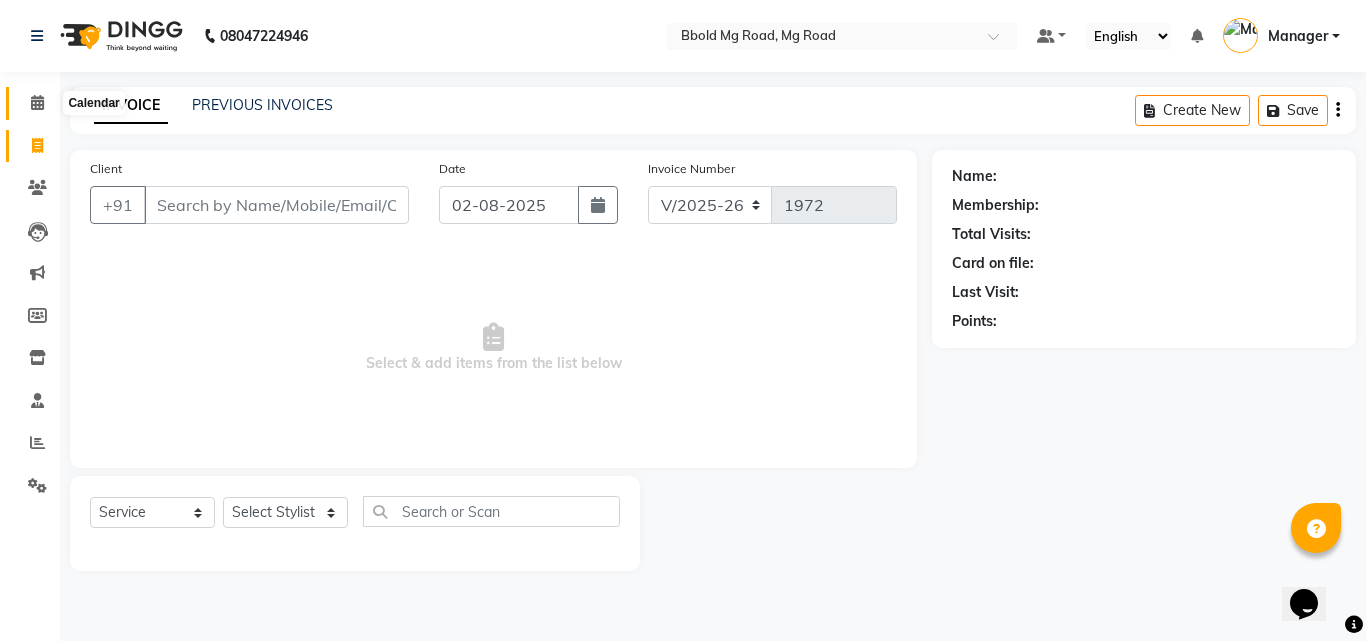 click 